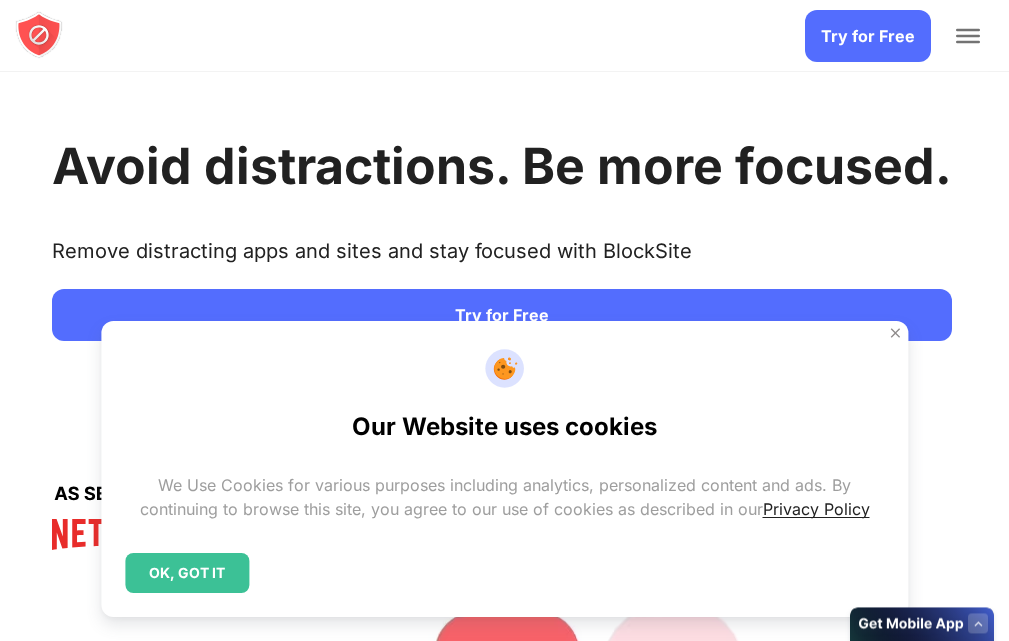 scroll, scrollTop: 0, scrollLeft: 0, axis: both 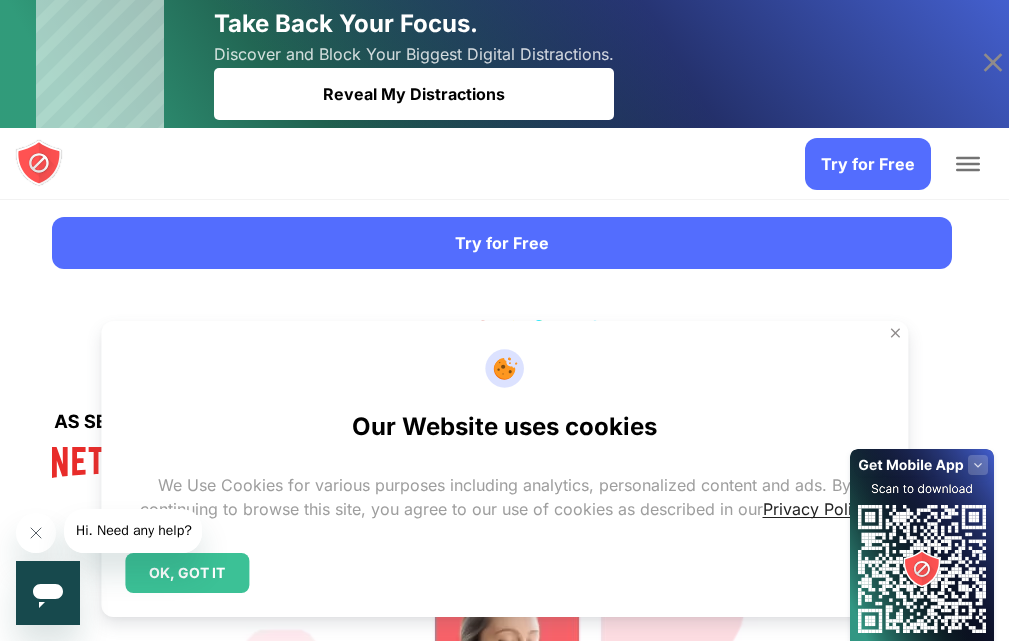 click on "Add to Chrome" at bounding box center [0, 0] 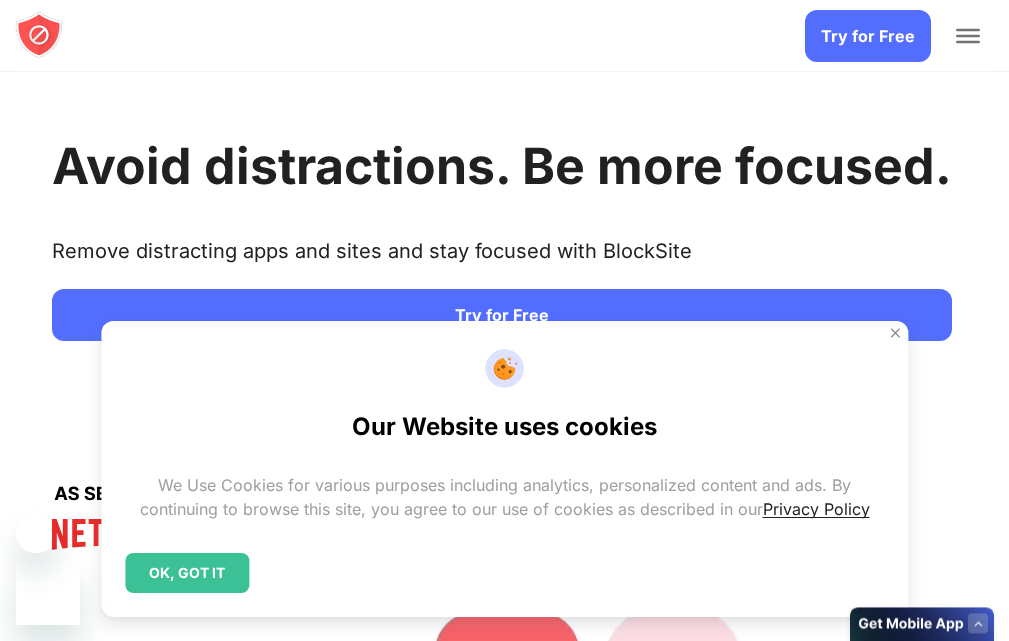 scroll, scrollTop: 0, scrollLeft: 0, axis: both 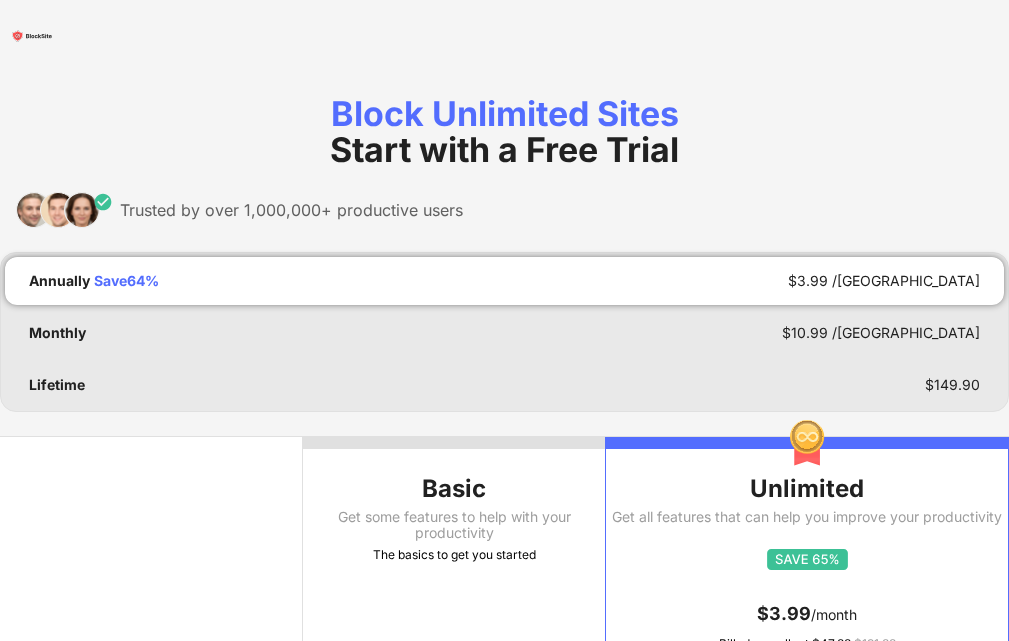 click on "Get some features to help with your productivity" at bounding box center (454, 525) 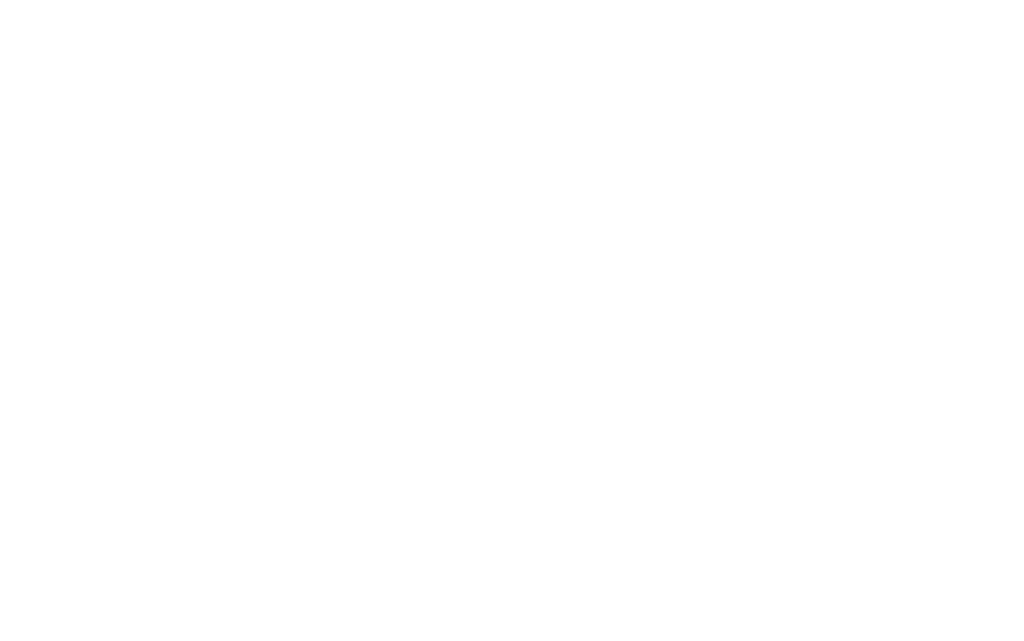 scroll, scrollTop: 0, scrollLeft: 0, axis: both 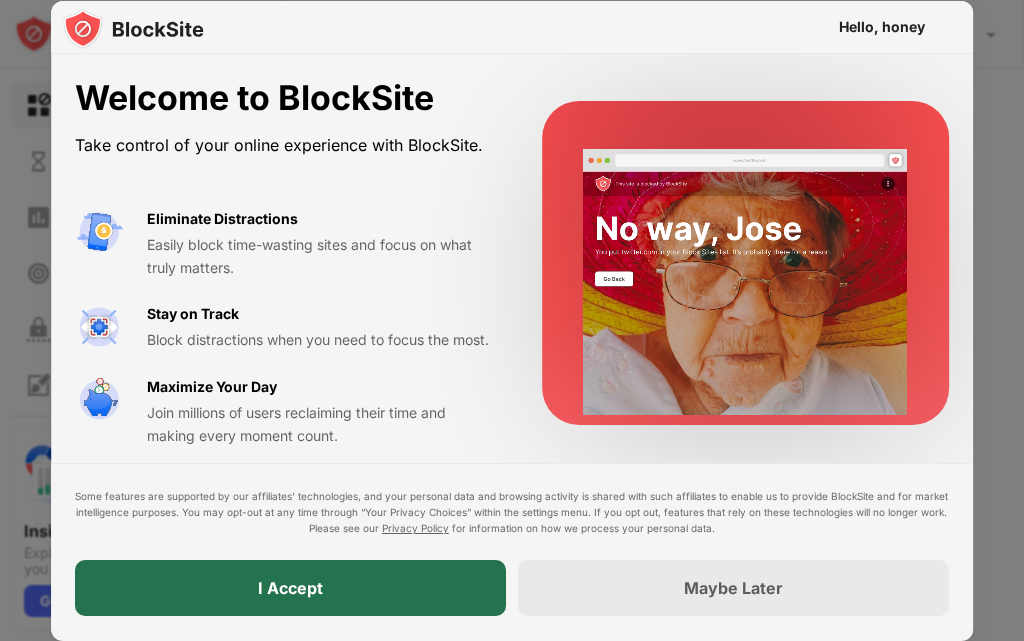 click on "I Accept" at bounding box center (290, 589) 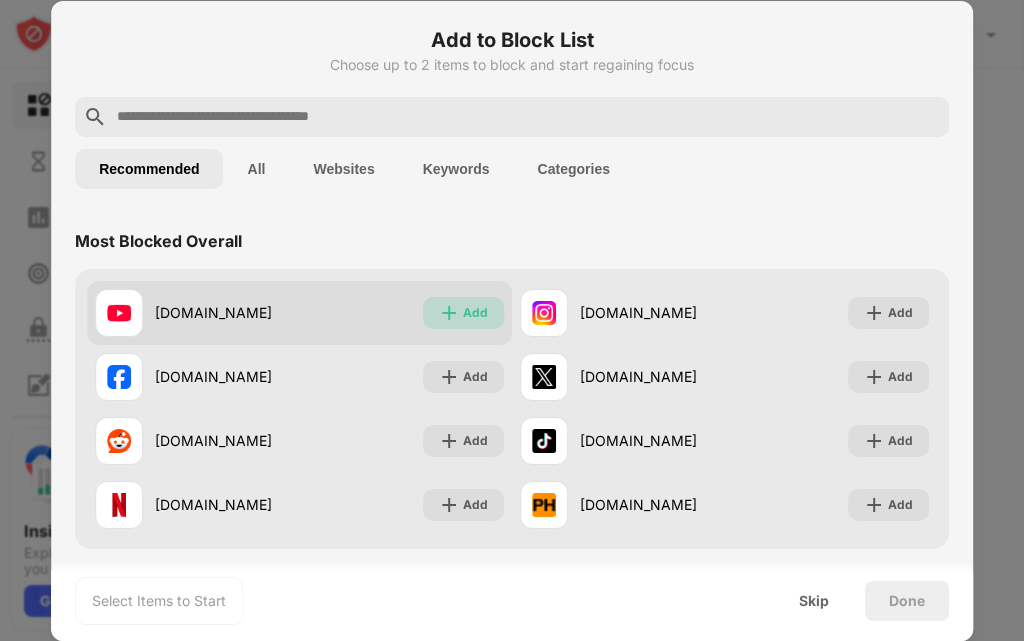click on "Add" at bounding box center (463, 313) 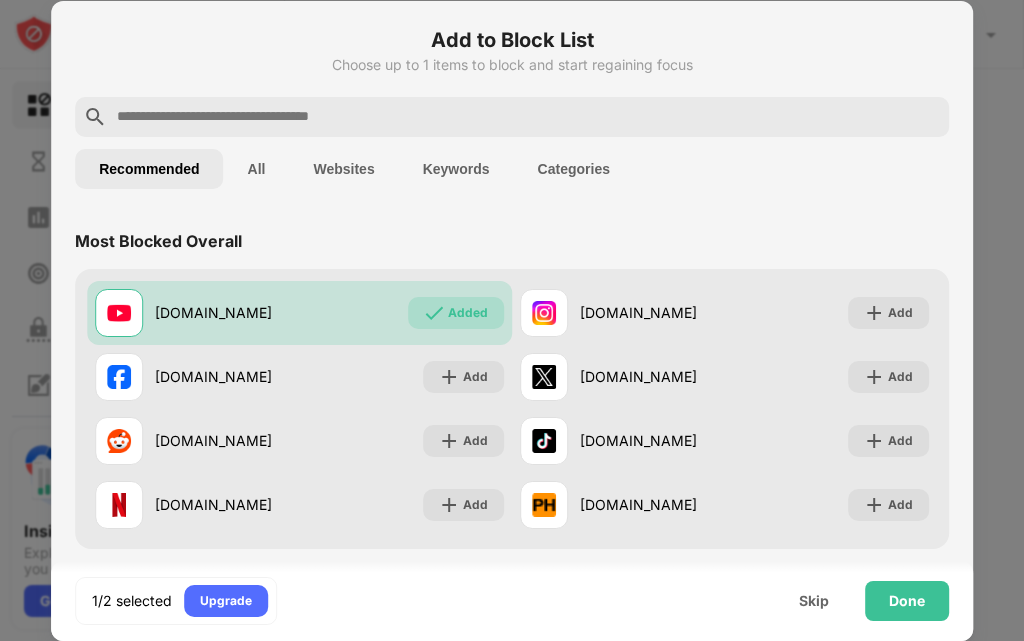 click on "Done" at bounding box center [907, 601] 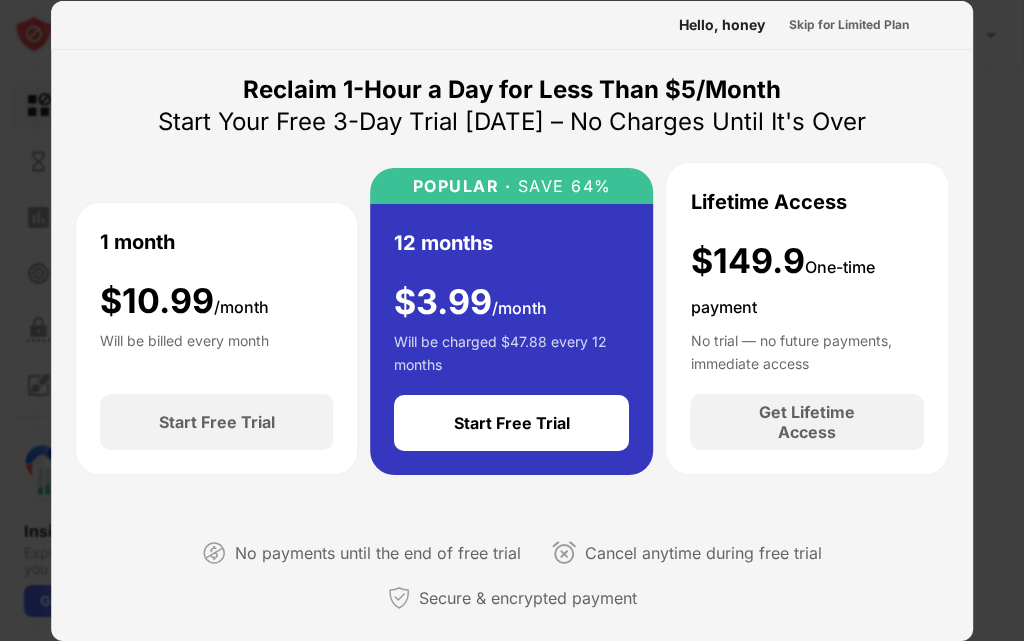 click on "1 month $ 10.99  /month Will be billed every month Start Free Trial" at bounding box center (216, 338) 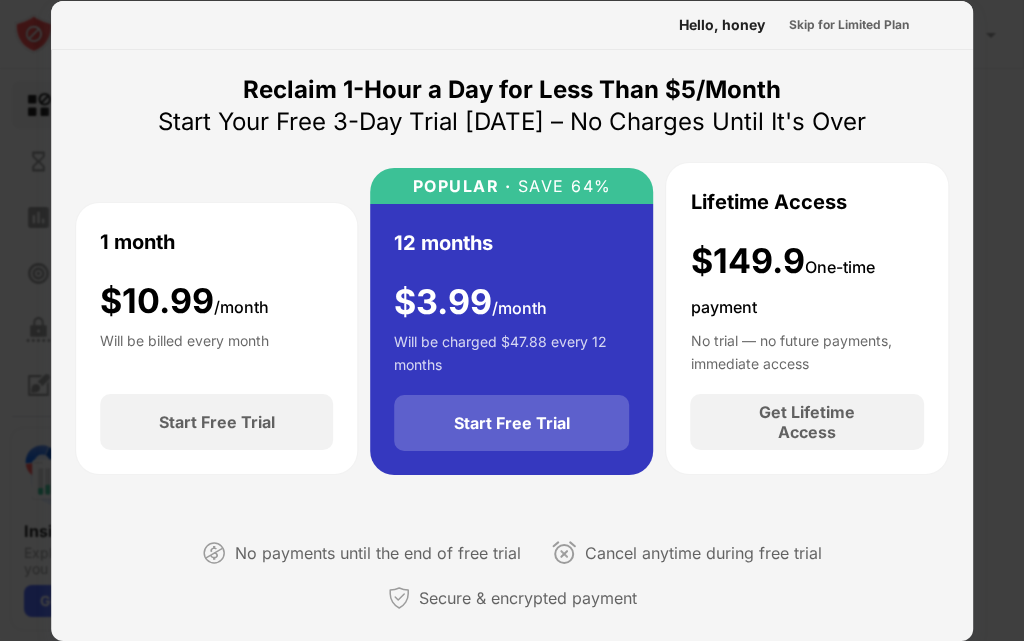 click on "Start Free Trial" at bounding box center (512, 423) 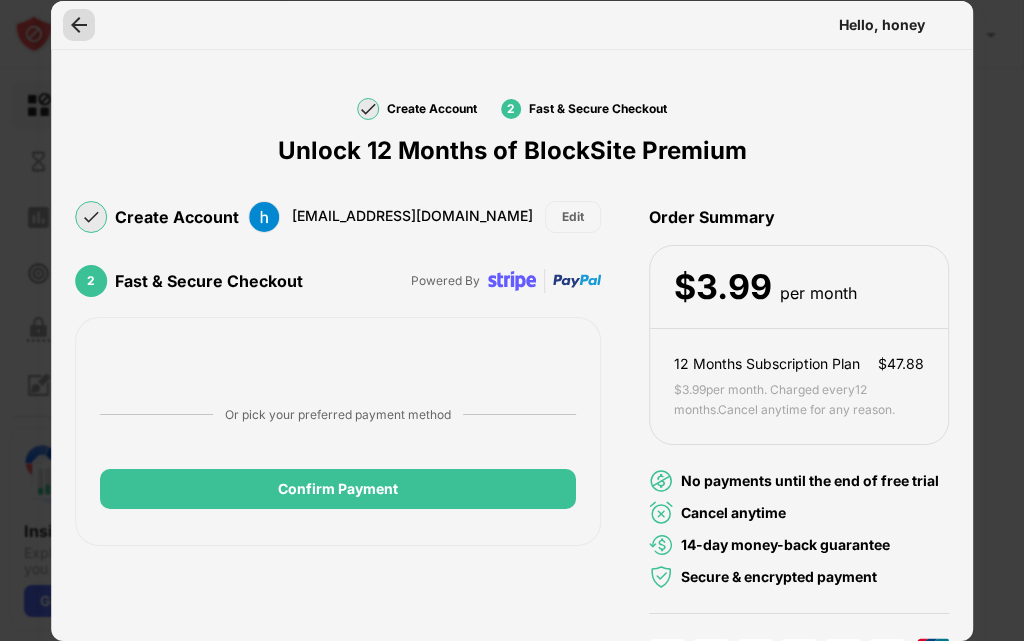 click at bounding box center (79, 25) 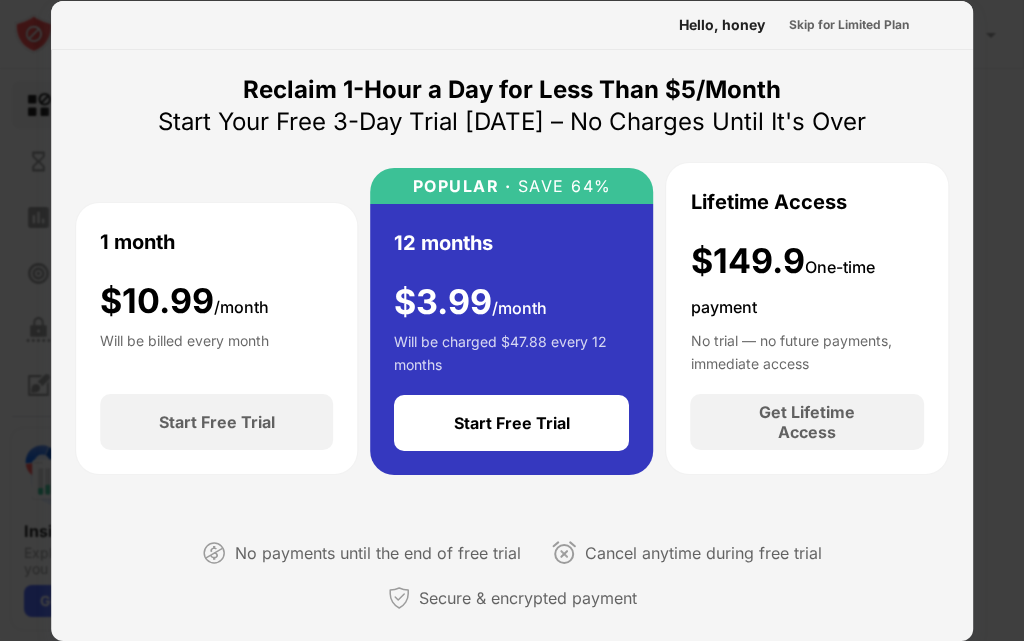 click at bounding box center [512, 320] 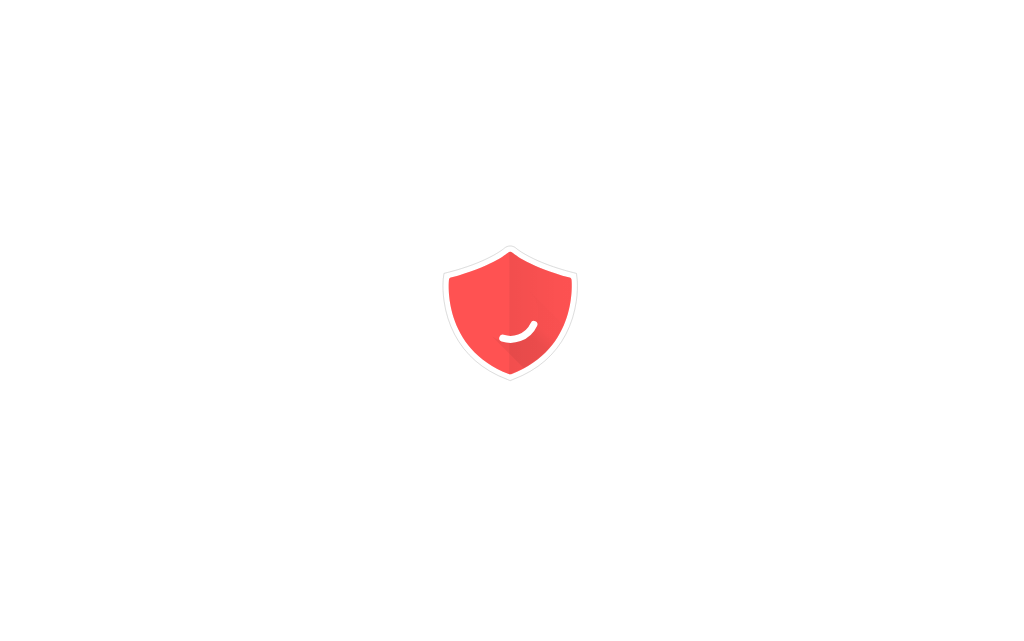 scroll, scrollTop: 0, scrollLeft: 0, axis: both 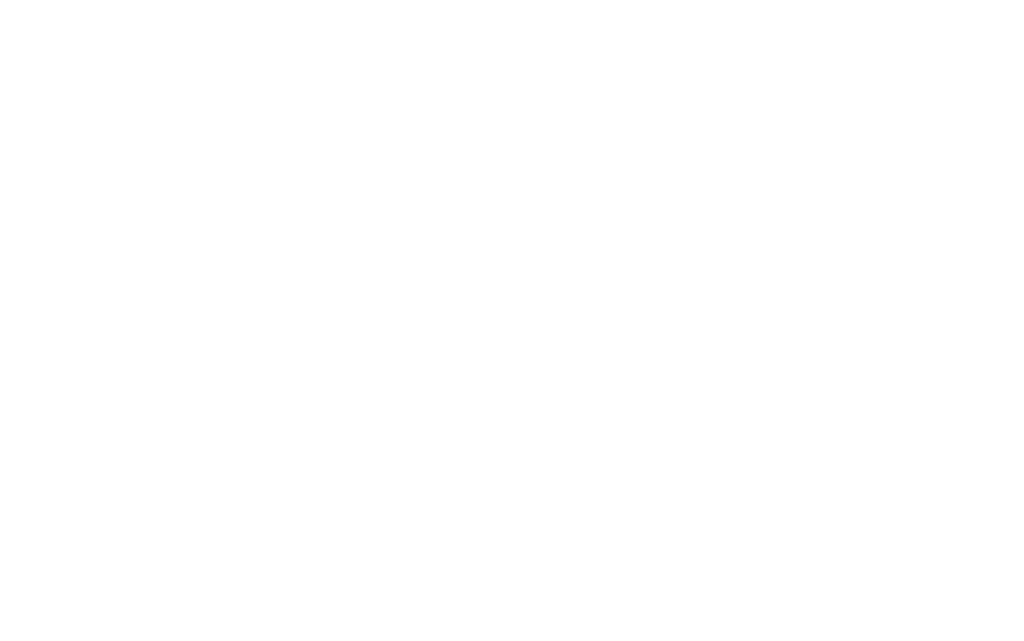 click at bounding box center [512, 4] 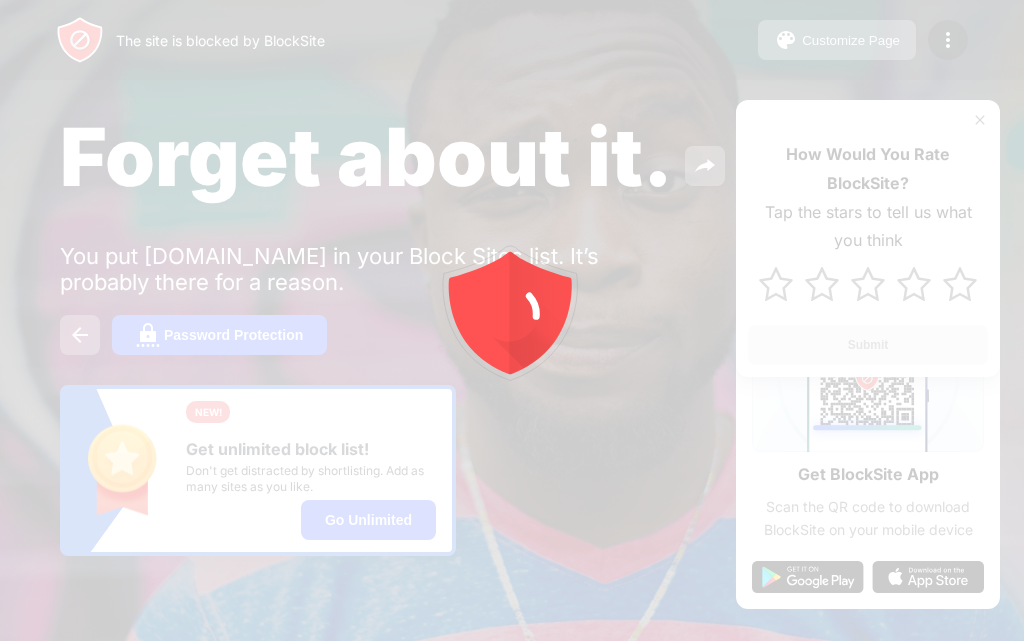 drag, startPoint x: 182, startPoint y: 275, endPoint x: 472, endPoint y: 378, distance: 307.74826 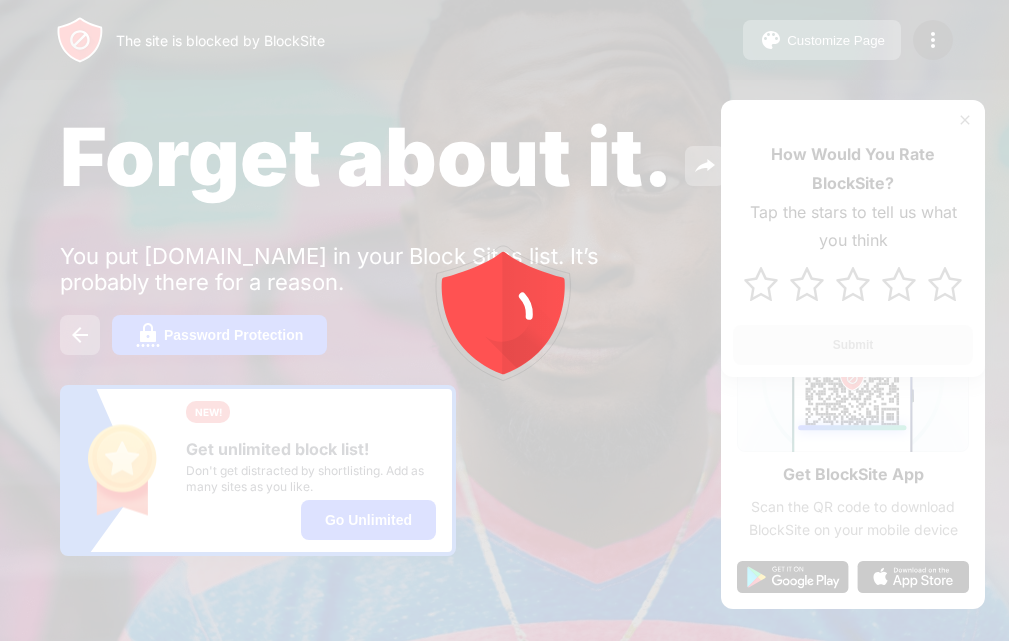 scroll, scrollTop: 0, scrollLeft: 0, axis: both 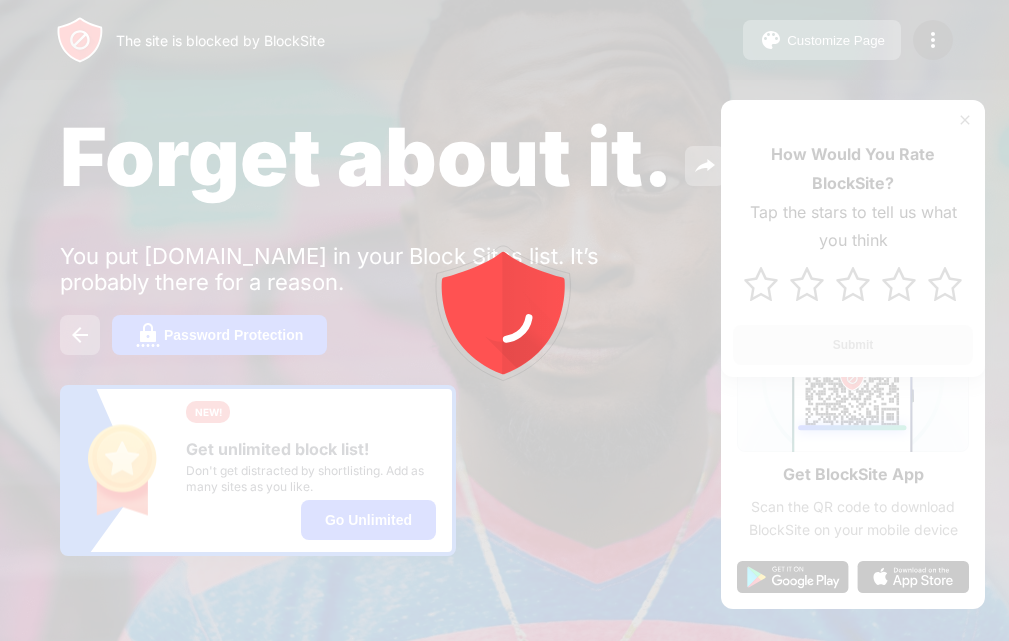 drag, startPoint x: 476, startPoint y: 367, endPoint x: 486, endPoint y: 332, distance: 36.40055 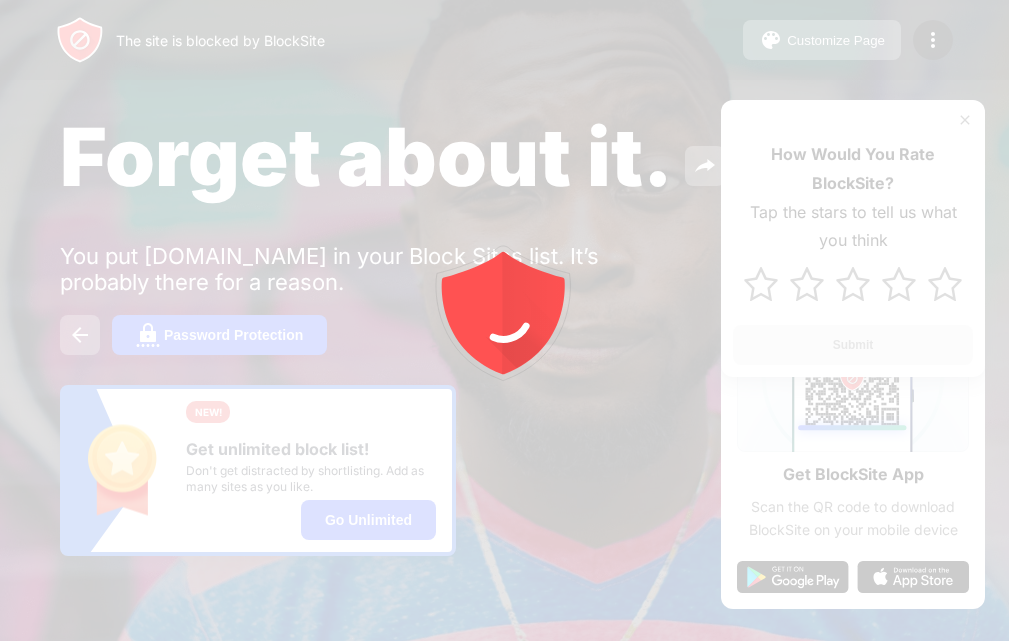 drag, startPoint x: 424, startPoint y: 334, endPoint x: 315, endPoint y: 305, distance: 112.79185 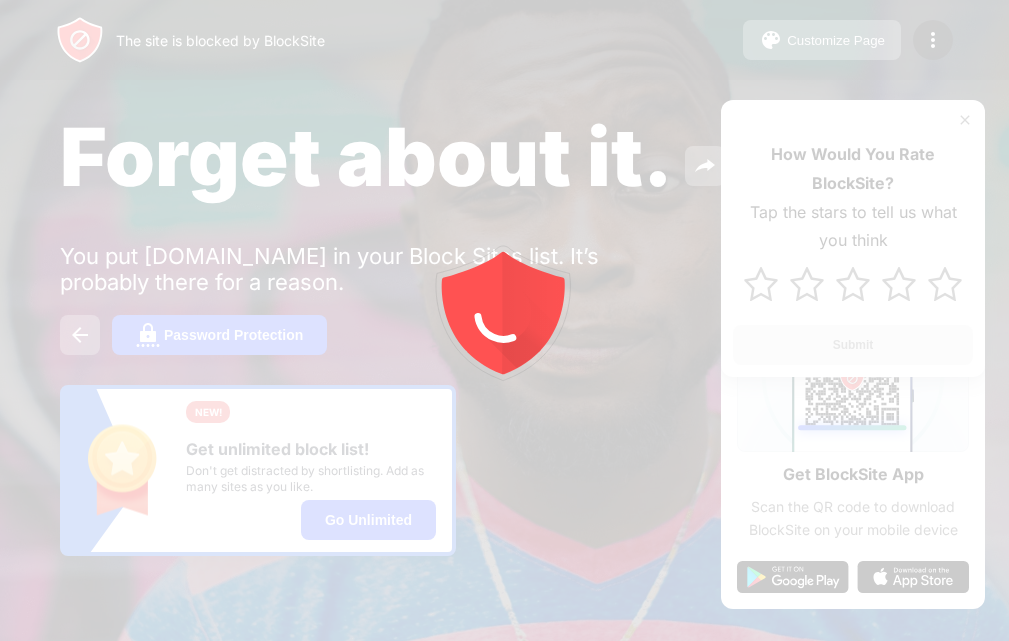 drag, startPoint x: 373, startPoint y: 274, endPoint x: 275, endPoint y: 370, distance: 137.186 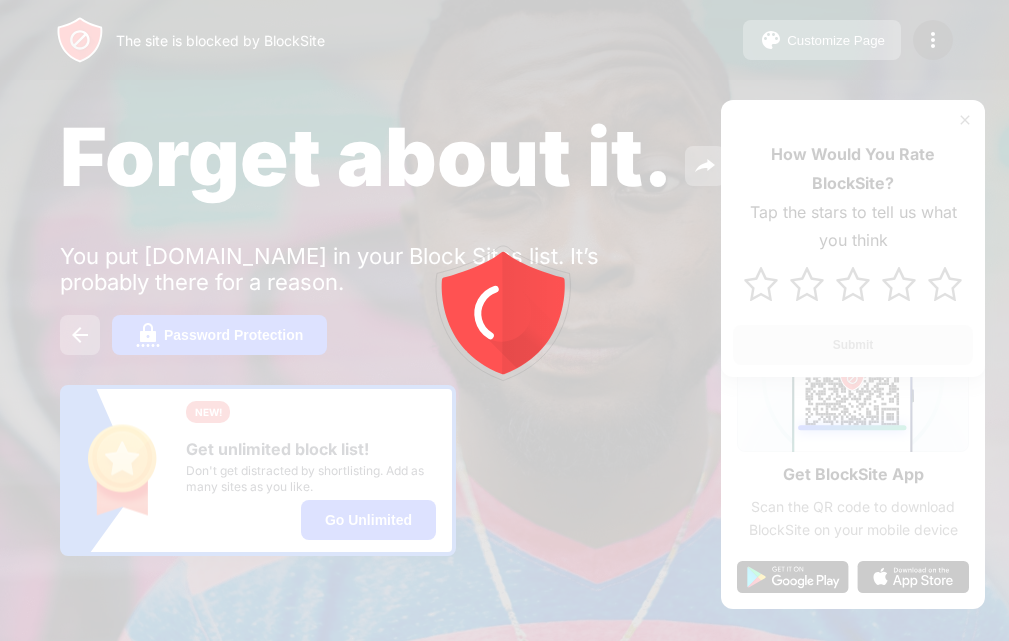 drag, startPoint x: 247, startPoint y: 372, endPoint x: 267, endPoint y: 269, distance: 104.92378 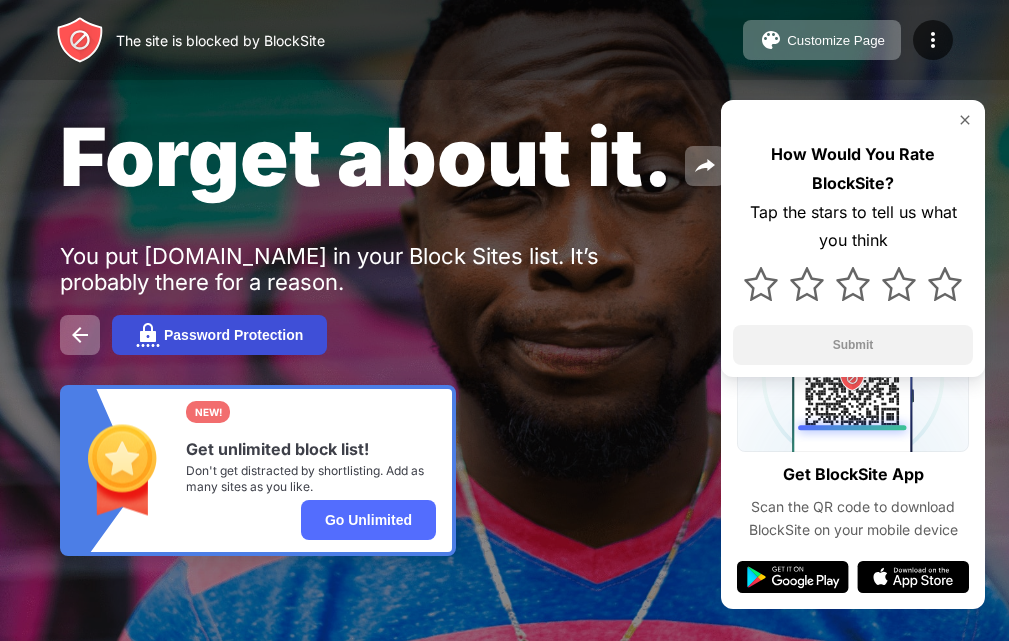 drag, startPoint x: 175, startPoint y: 420, endPoint x: 323, endPoint y: 351, distance: 163.29422 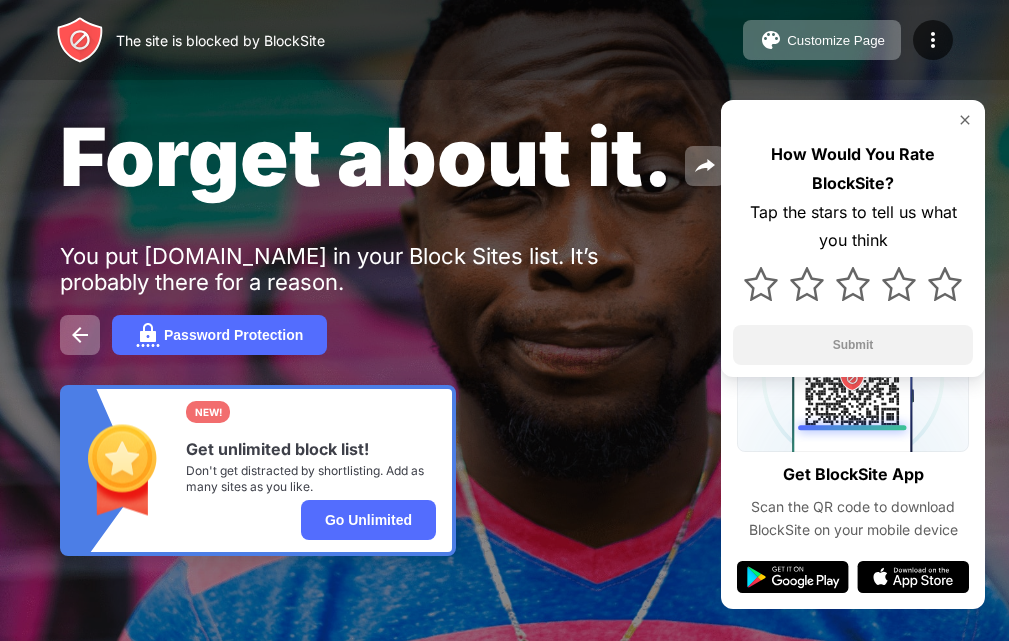 drag, startPoint x: 323, startPoint y: 351, endPoint x: 327, endPoint y: 397, distance: 46.173584 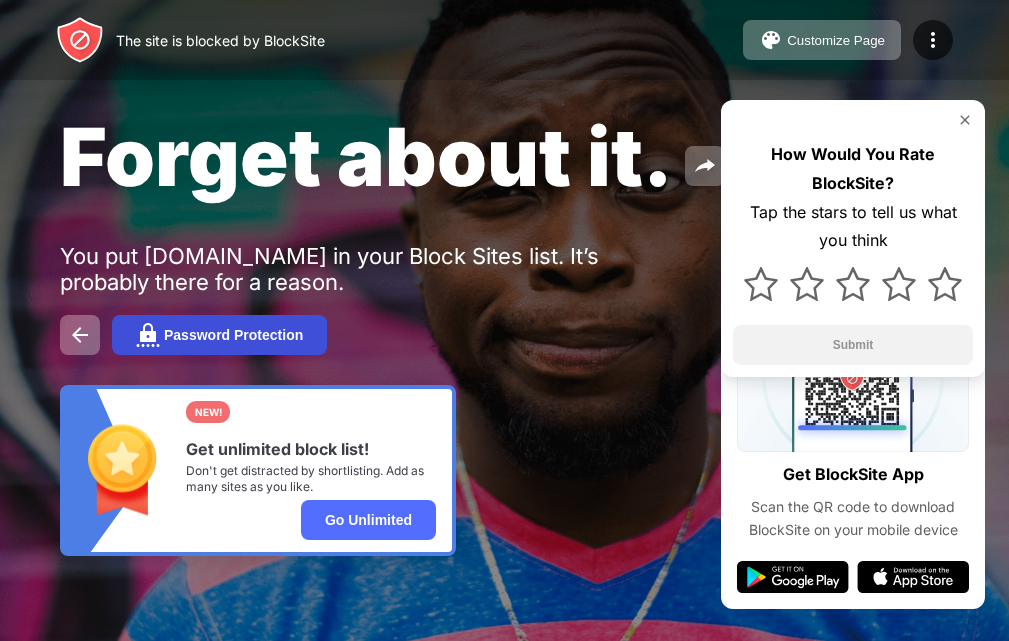 click on "Password Protection" at bounding box center [233, 335] 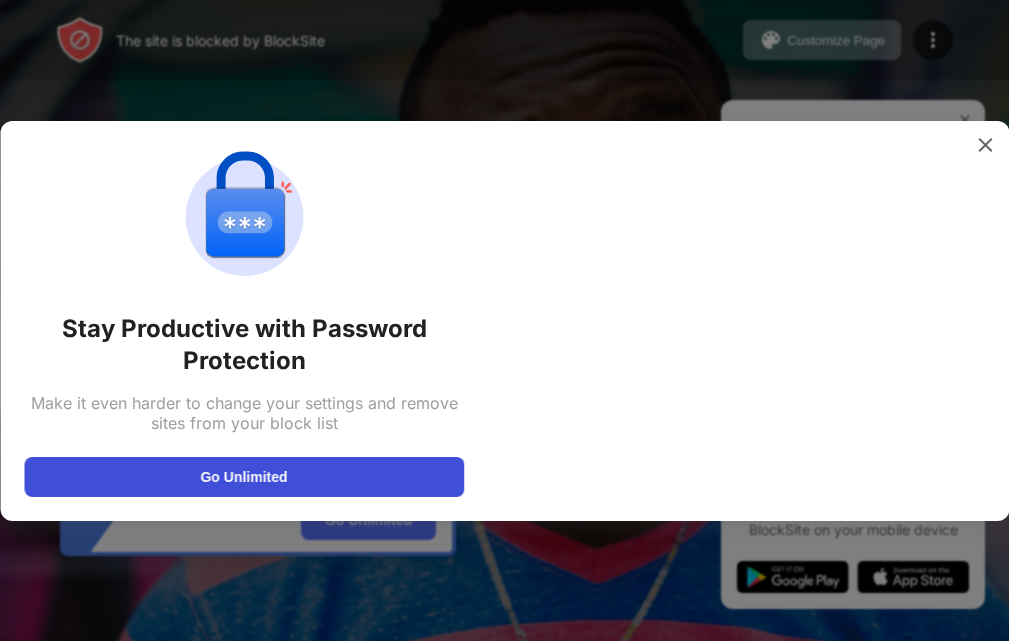 click on "Go Unlimited" at bounding box center (244, 477) 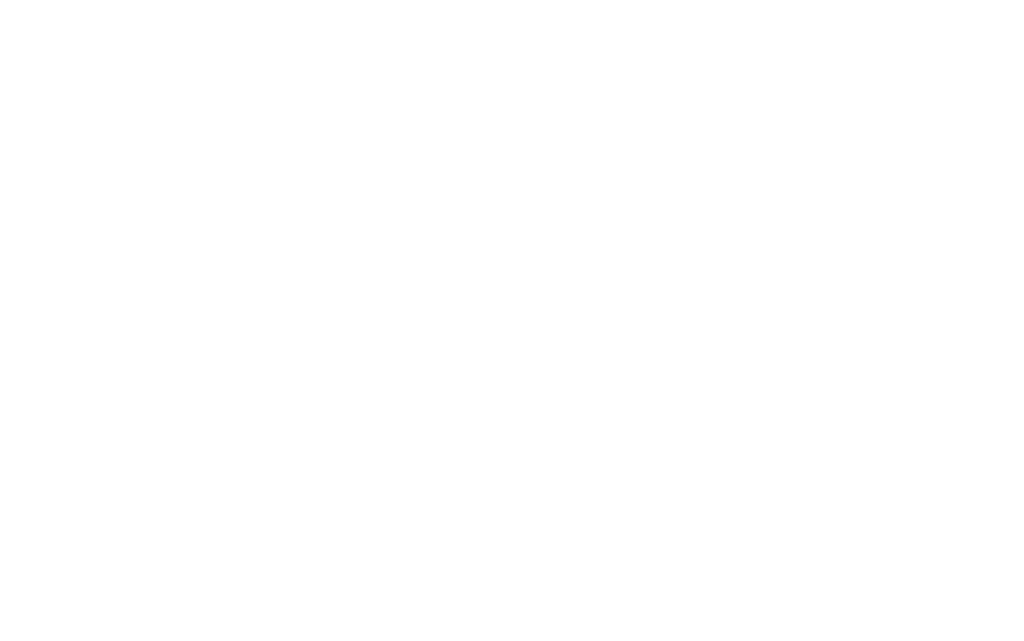 scroll, scrollTop: 0, scrollLeft: 0, axis: both 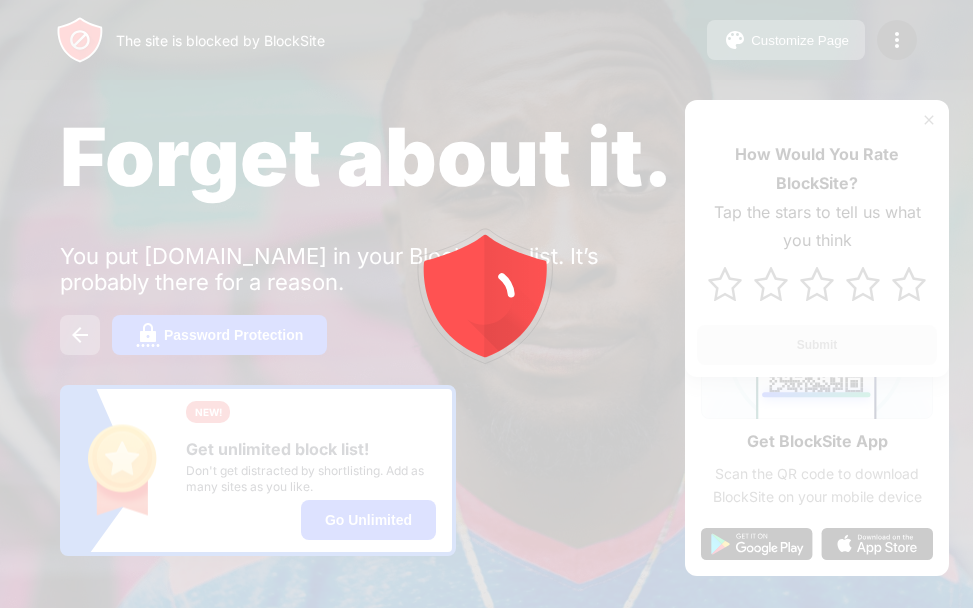 drag, startPoint x: 258, startPoint y: 267, endPoint x: 303, endPoint y: 182, distance: 96.17692 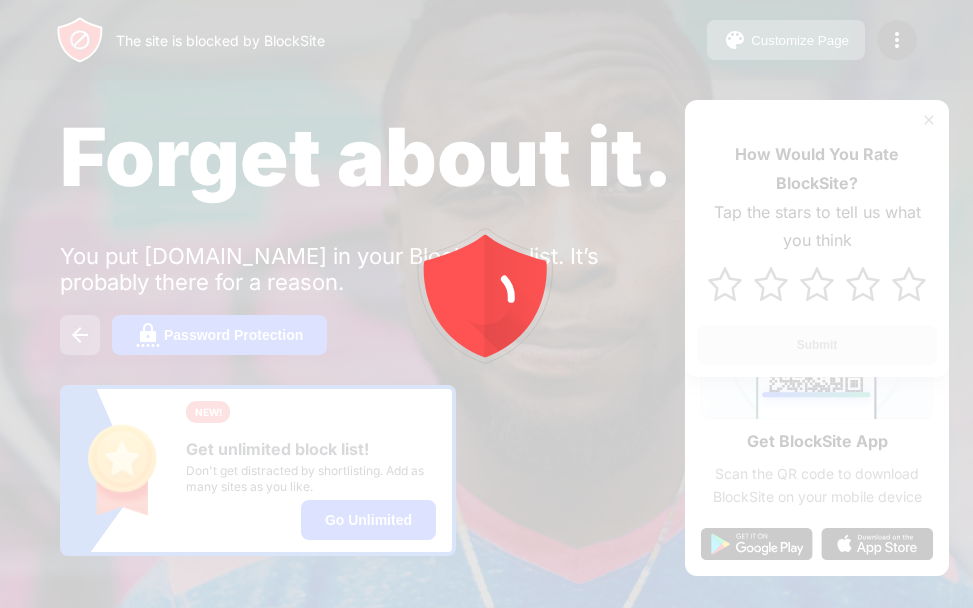 drag, startPoint x: 303, startPoint y: 182, endPoint x: 142, endPoint y: 349, distance: 231.96982 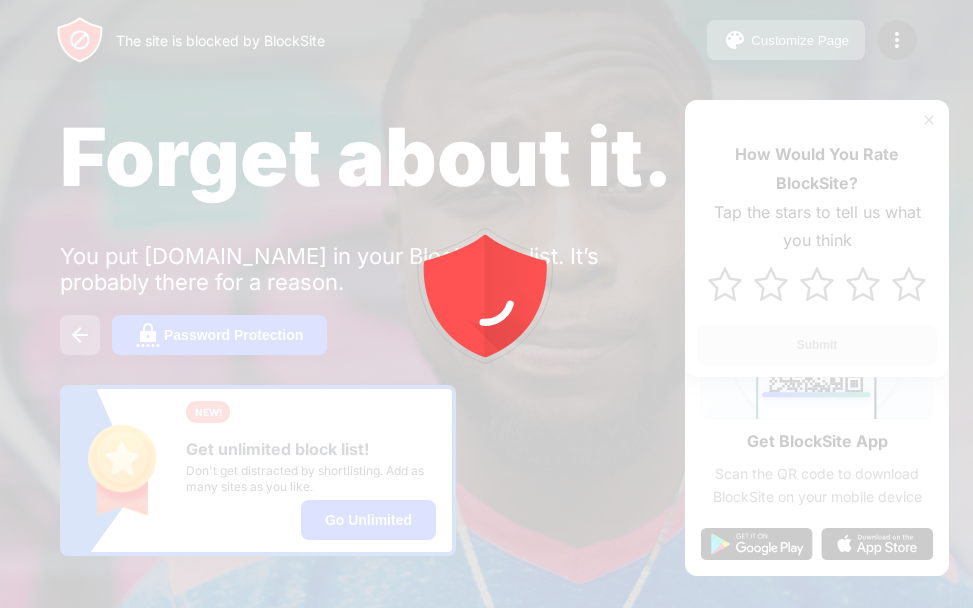 drag, startPoint x: 496, startPoint y: 164, endPoint x: 438, endPoint y: 323, distance: 169.24834 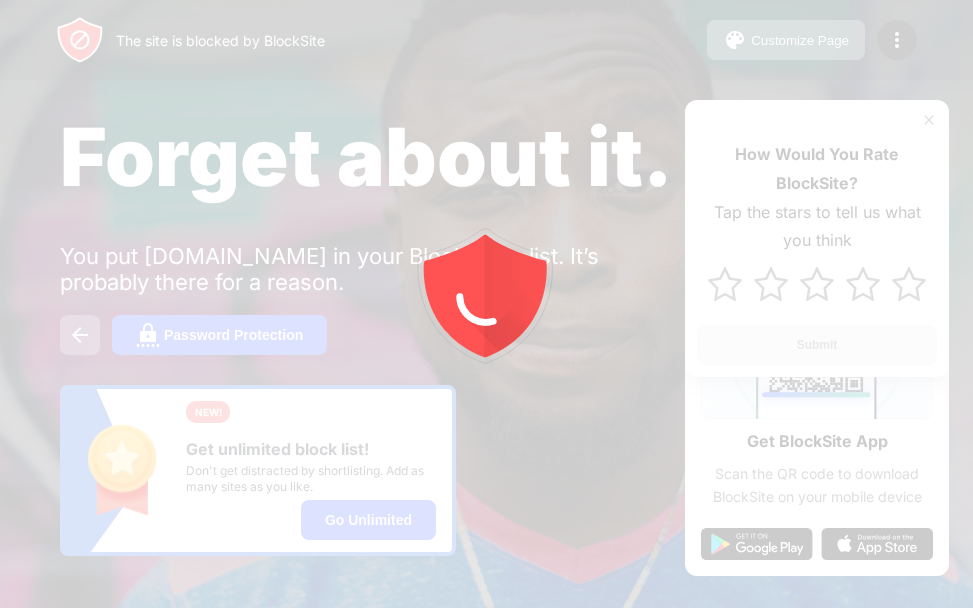 click 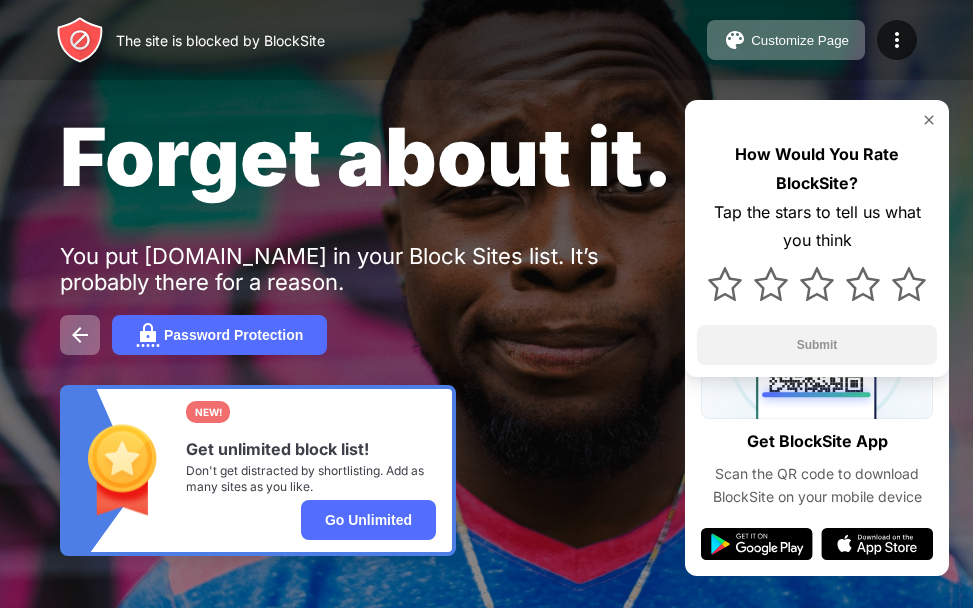 click on "You put [DOMAIN_NAME] in your Block Sites list. It’s probably there for a reason." at bounding box center [369, 269] 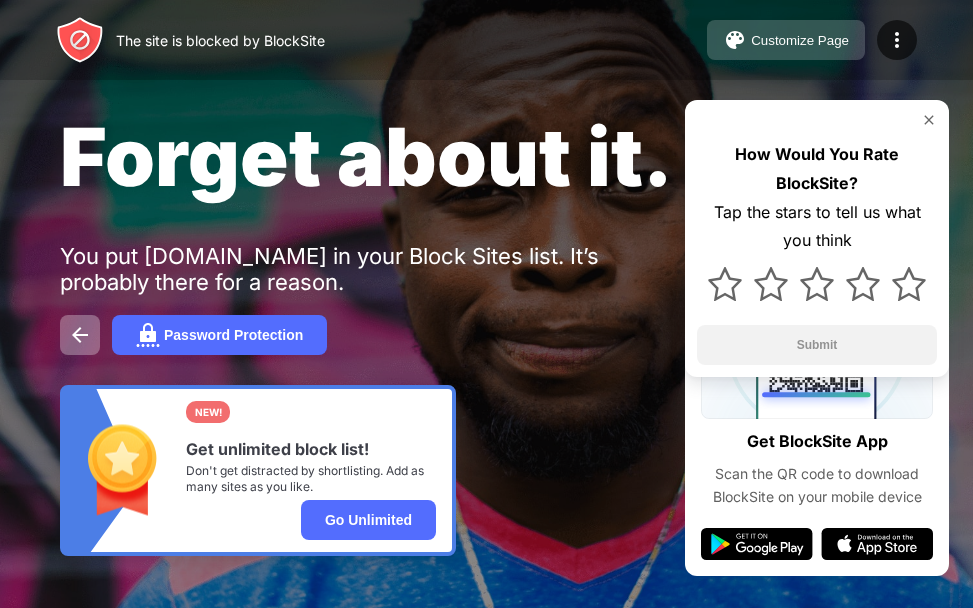 drag, startPoint x: 779, startPoint y: -36, endPoint x: 753, endPoint y: 20, distance: 61.741398 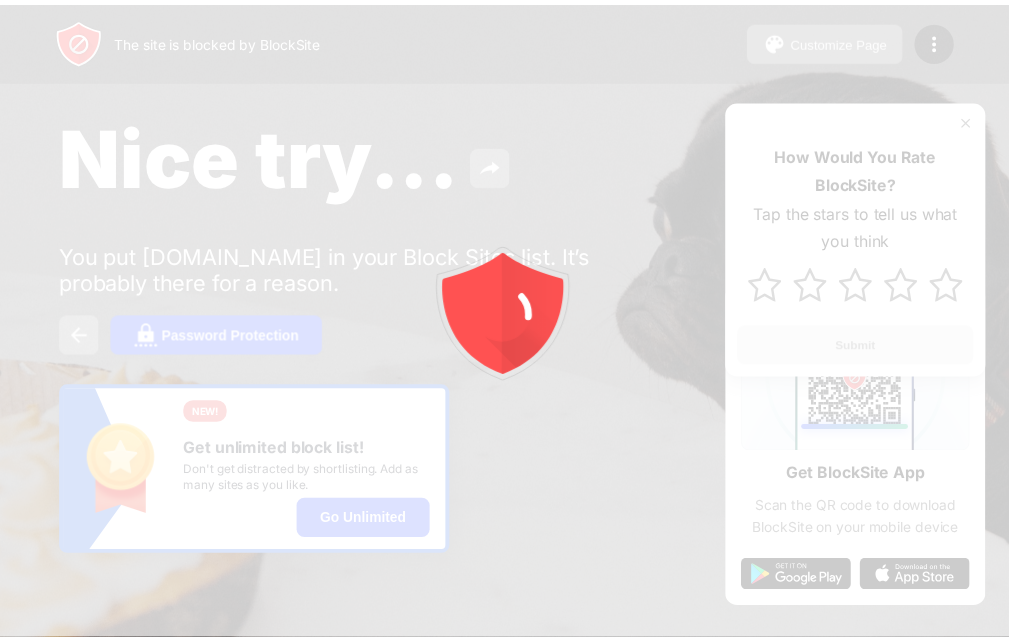 scroll, scrollTop: 0, scrollLeft: 0, axis: both 